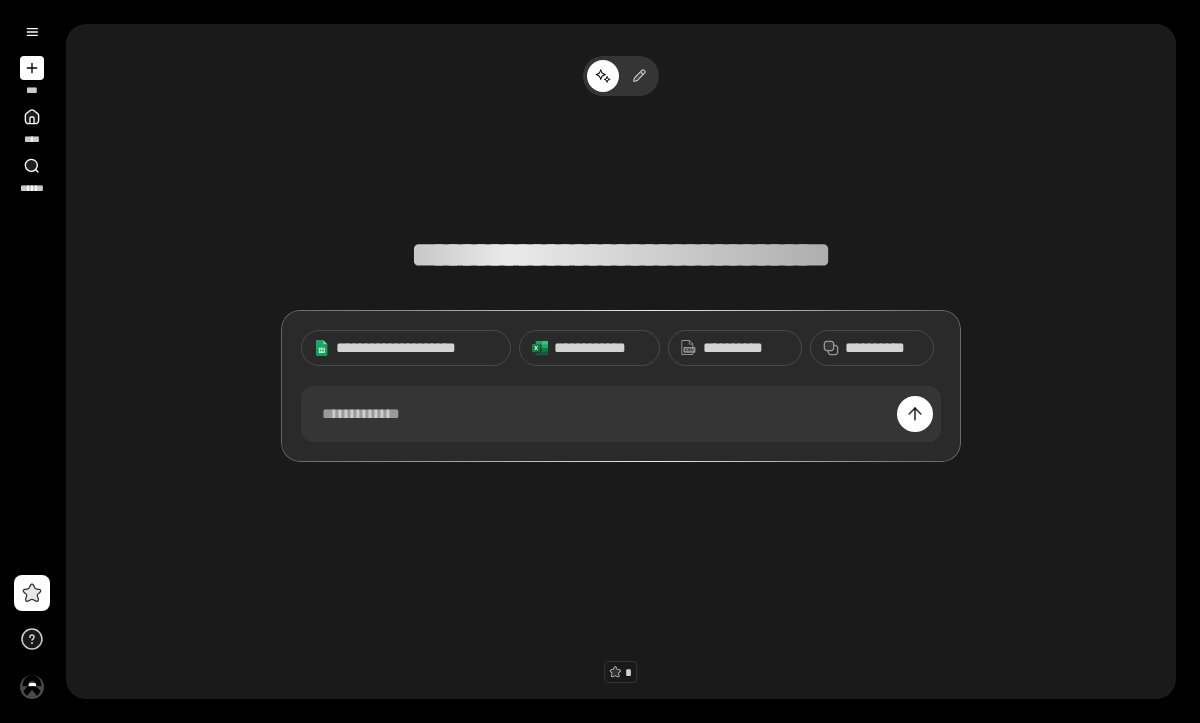 scroll, scrollTop: 0, scrollLeft: 0, axis: both 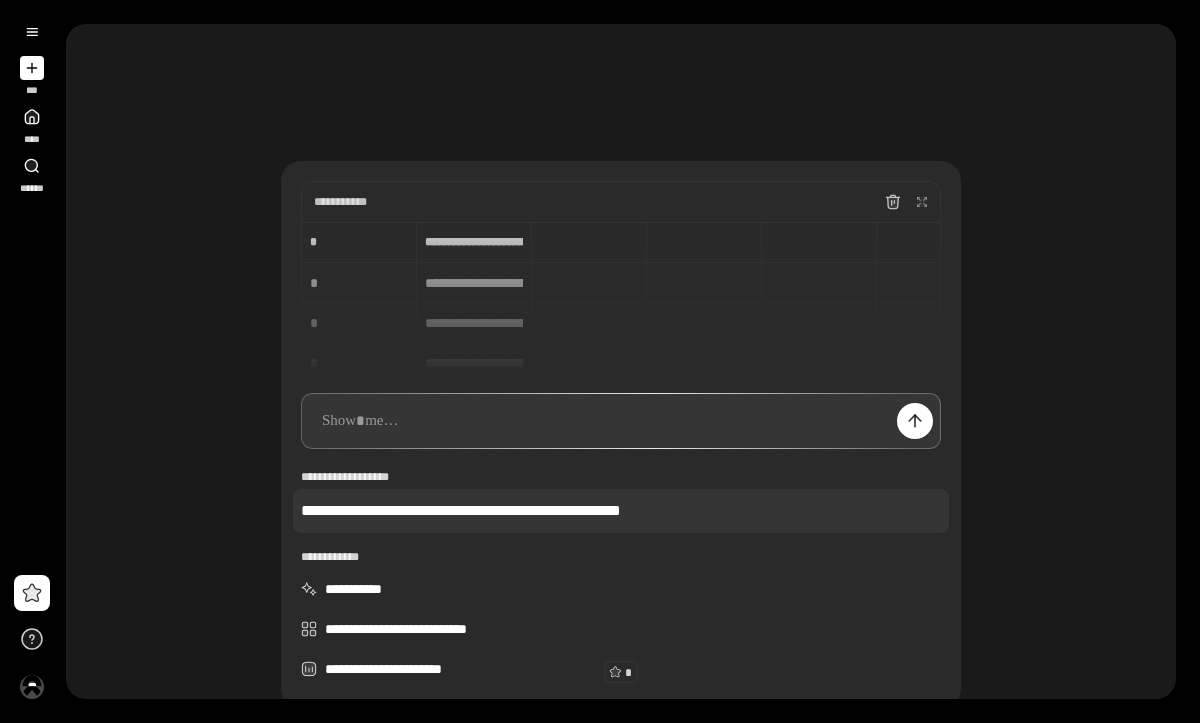 click on "**********" at bounding box center [621, 511] 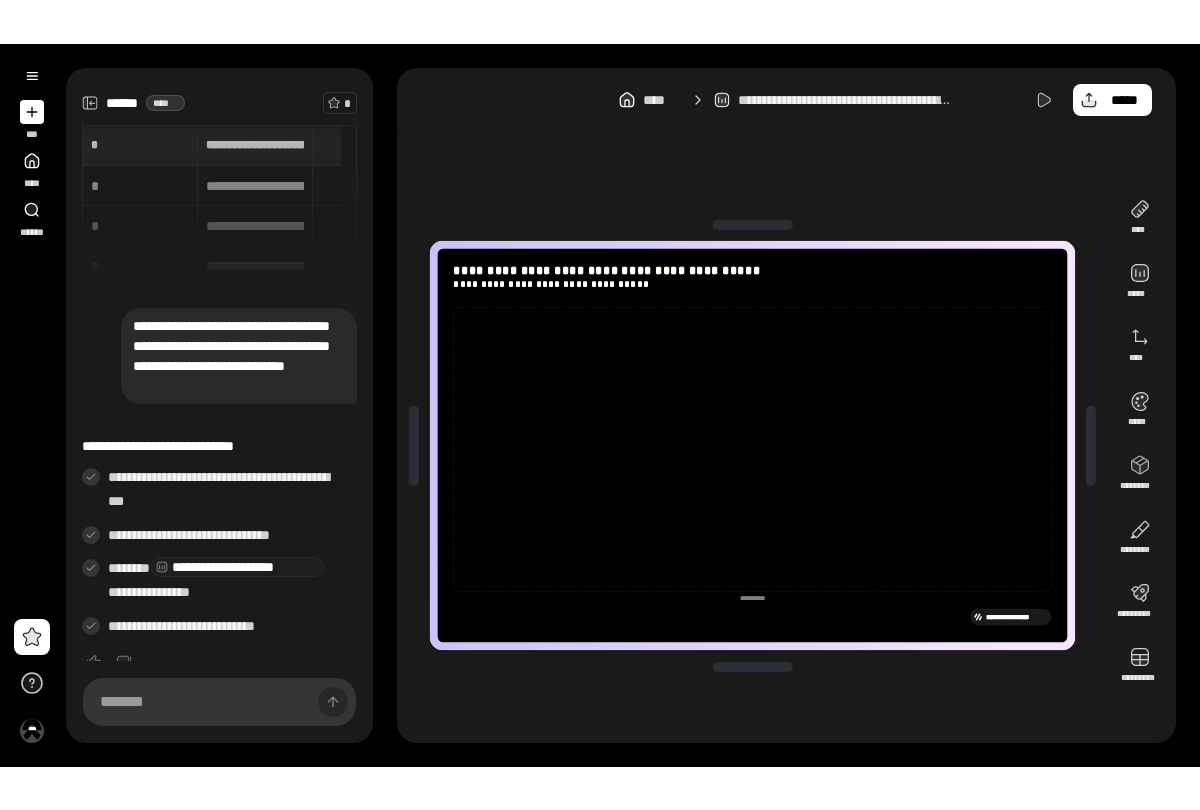 scroll, scrollTop: 23, scrollLeft: 0, axis: vertical 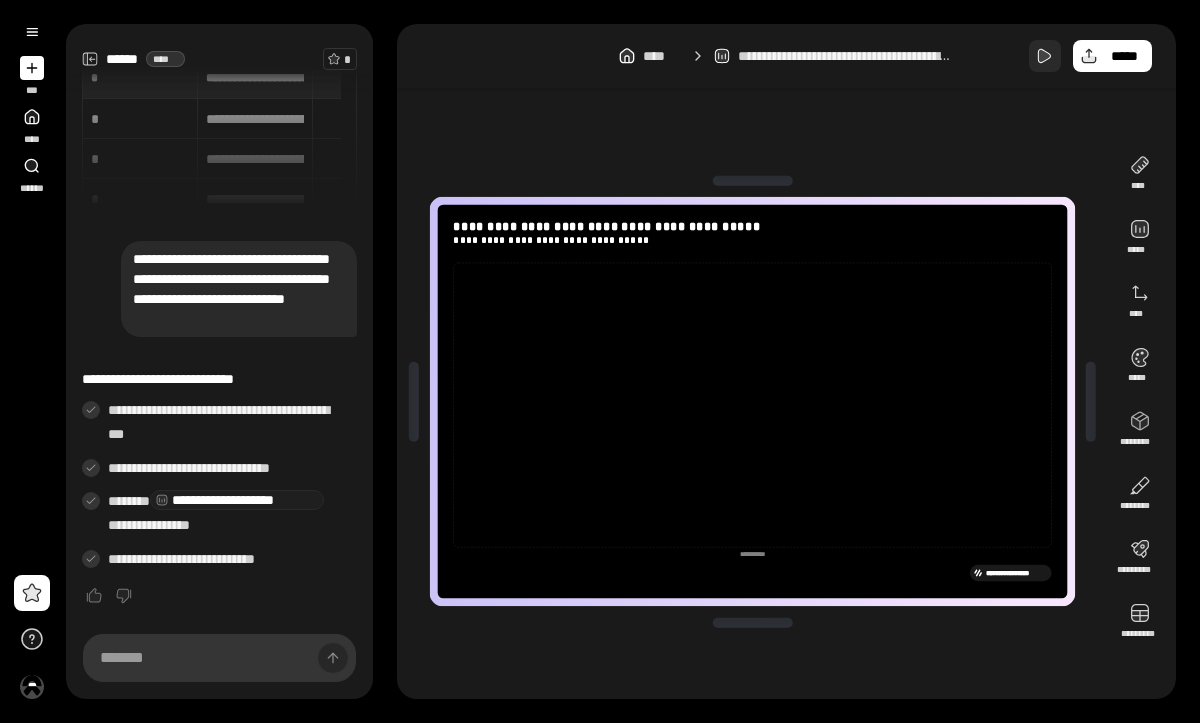 click at bounding box center [1045, 56] 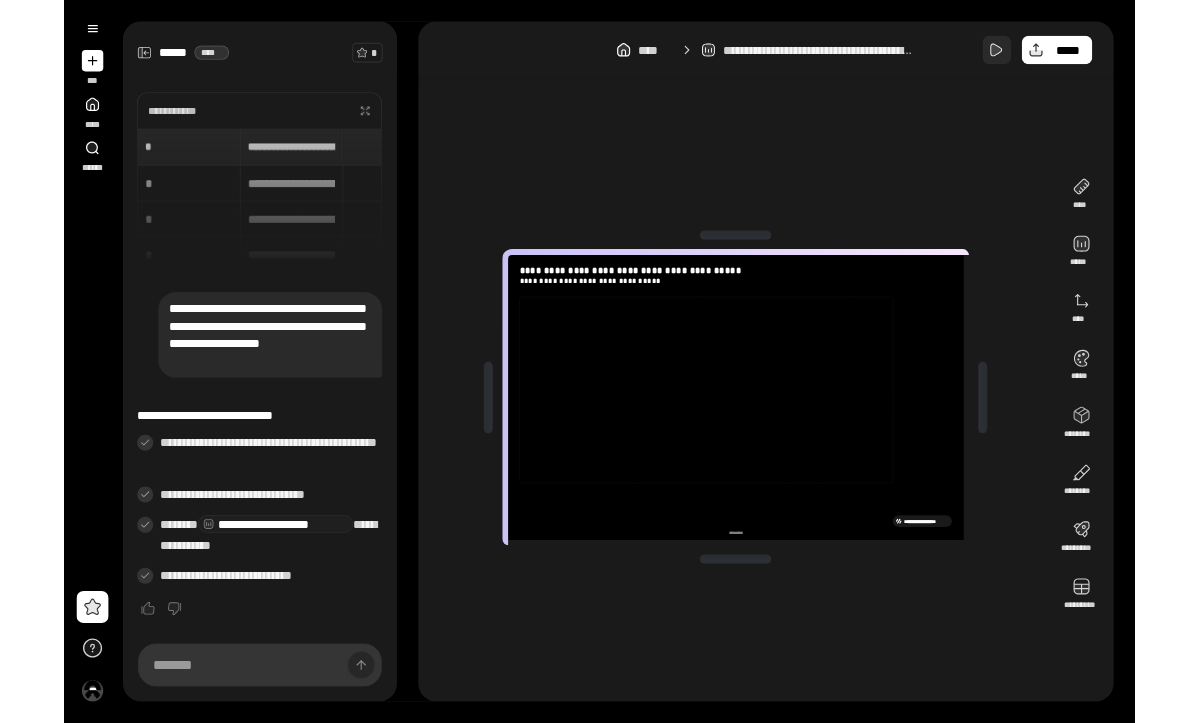 scroll, scrollTop: 0, scrollLeft: 0, axis: both 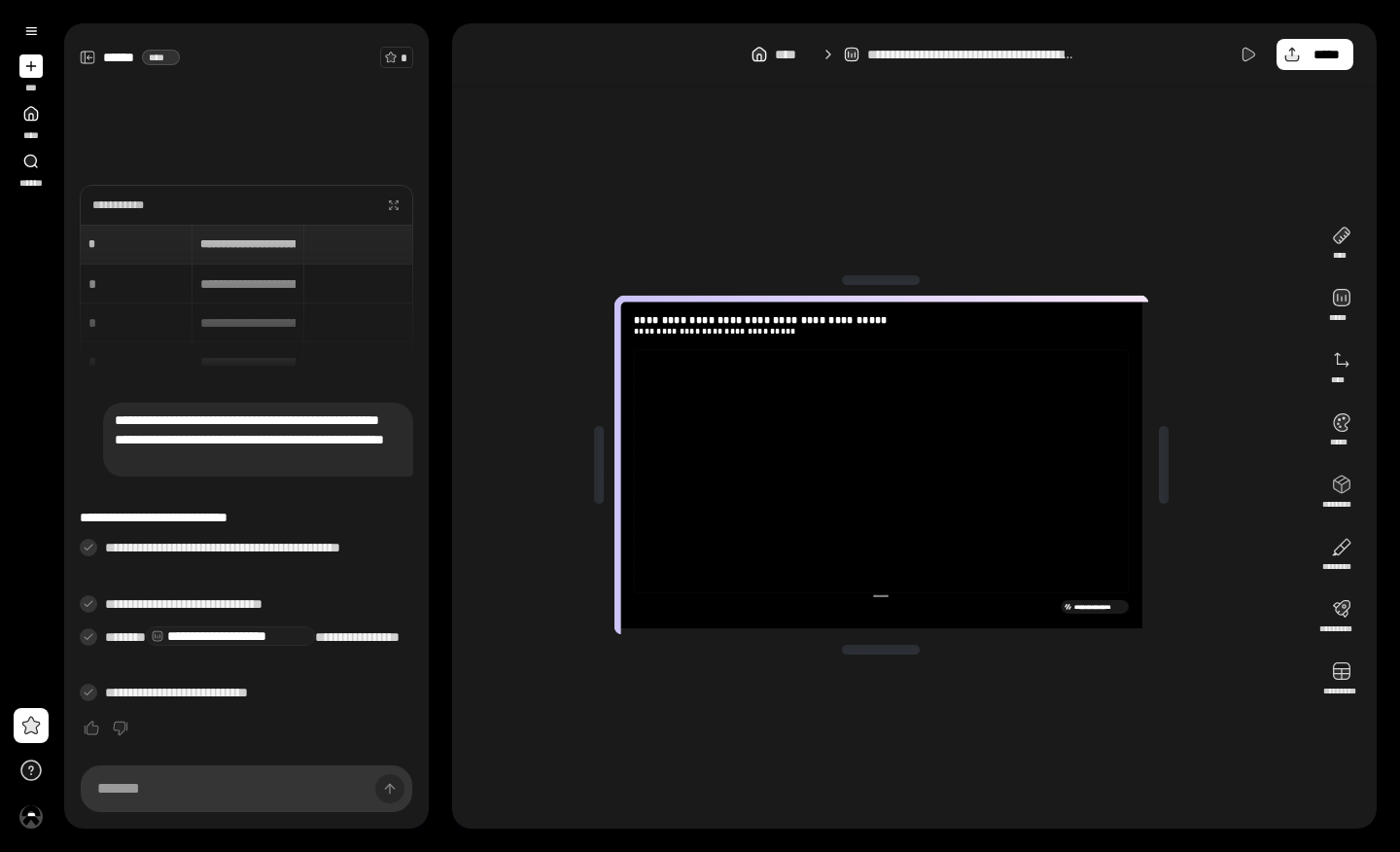 click 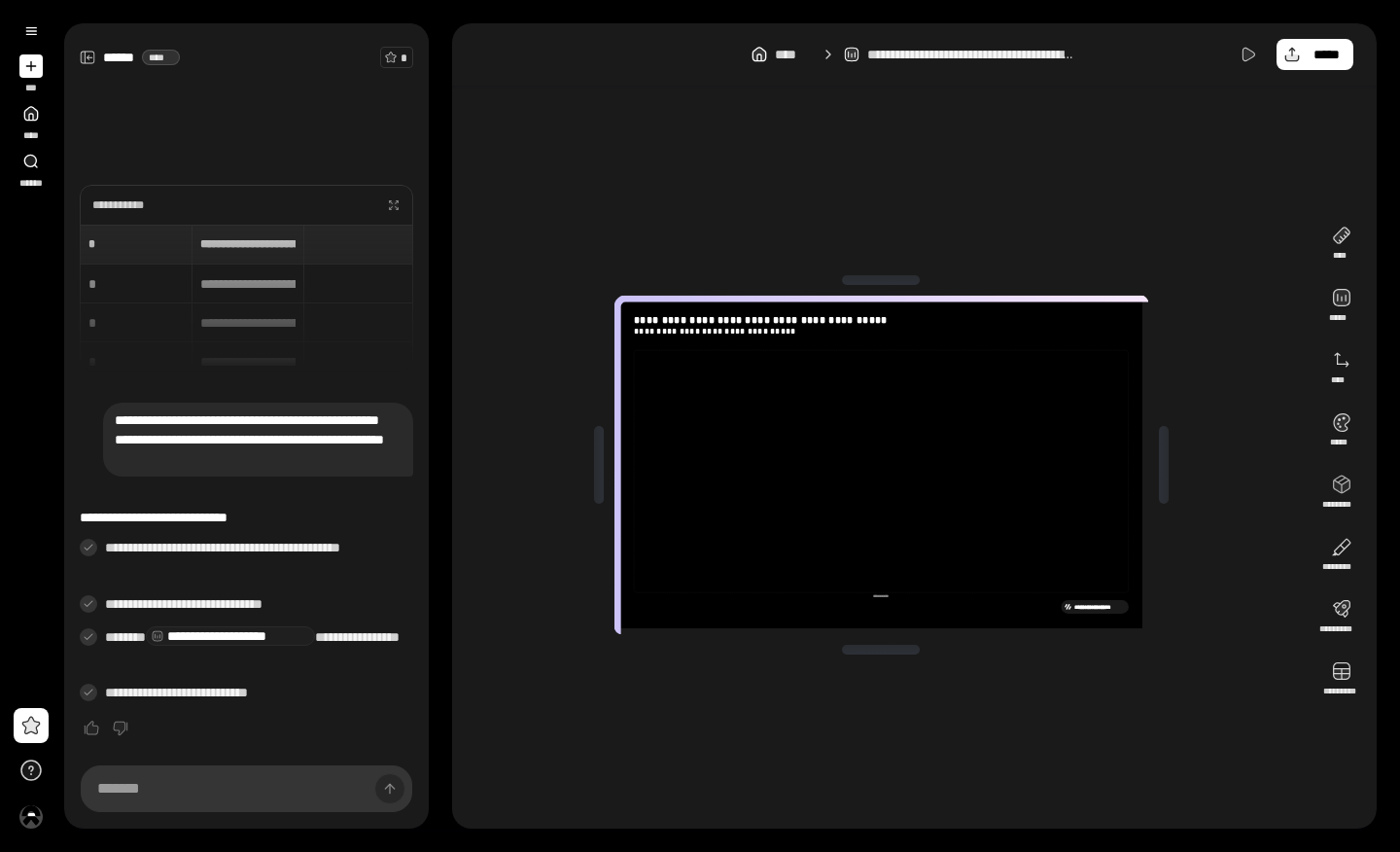 click 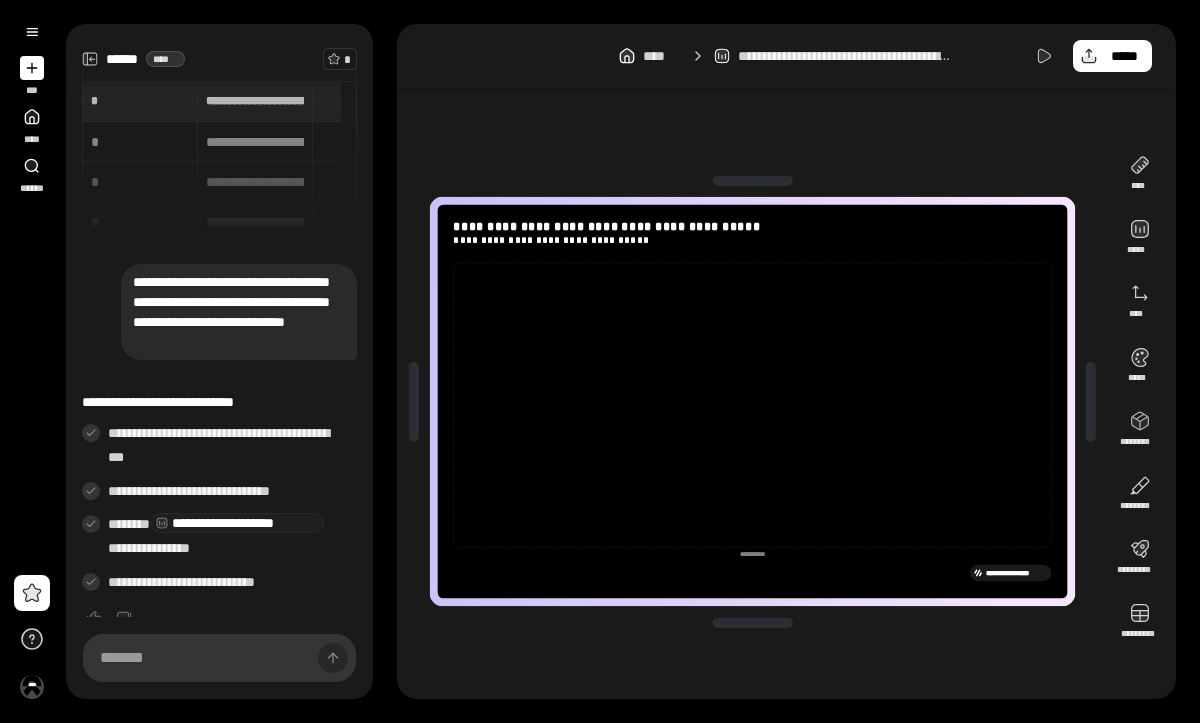 scroll, scrollTop: 23, scrollLeft: 0, axis: vertical 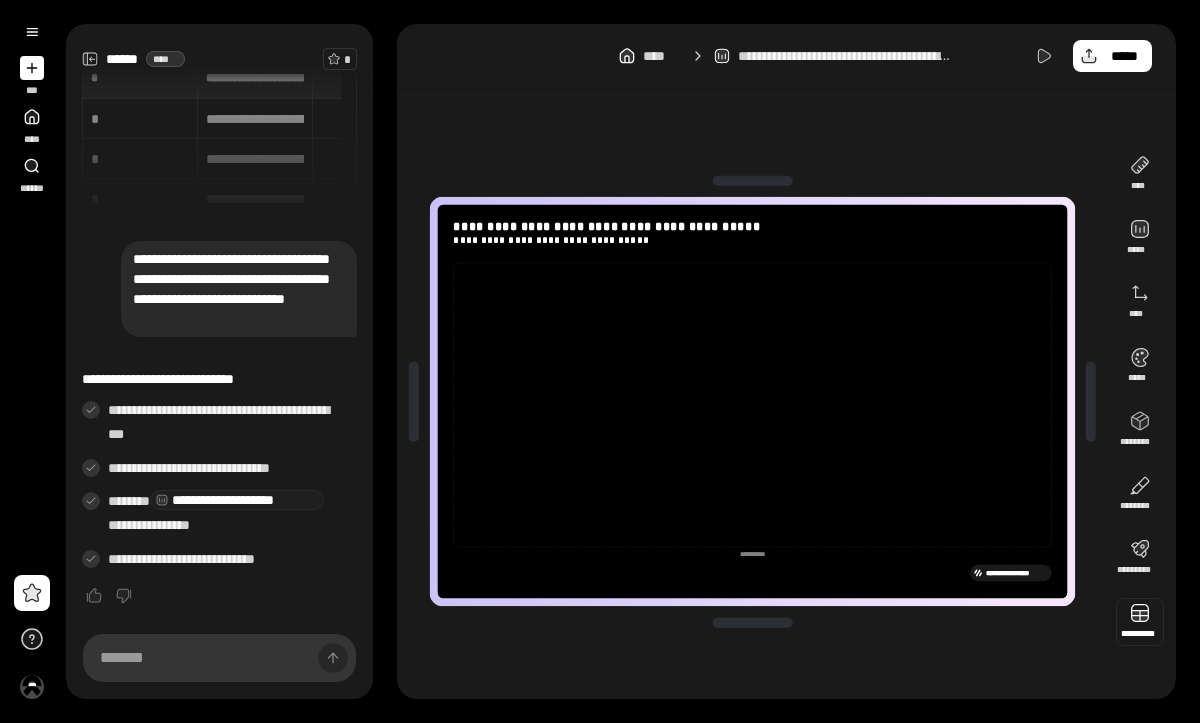 click at bounding box center [1140, 622] 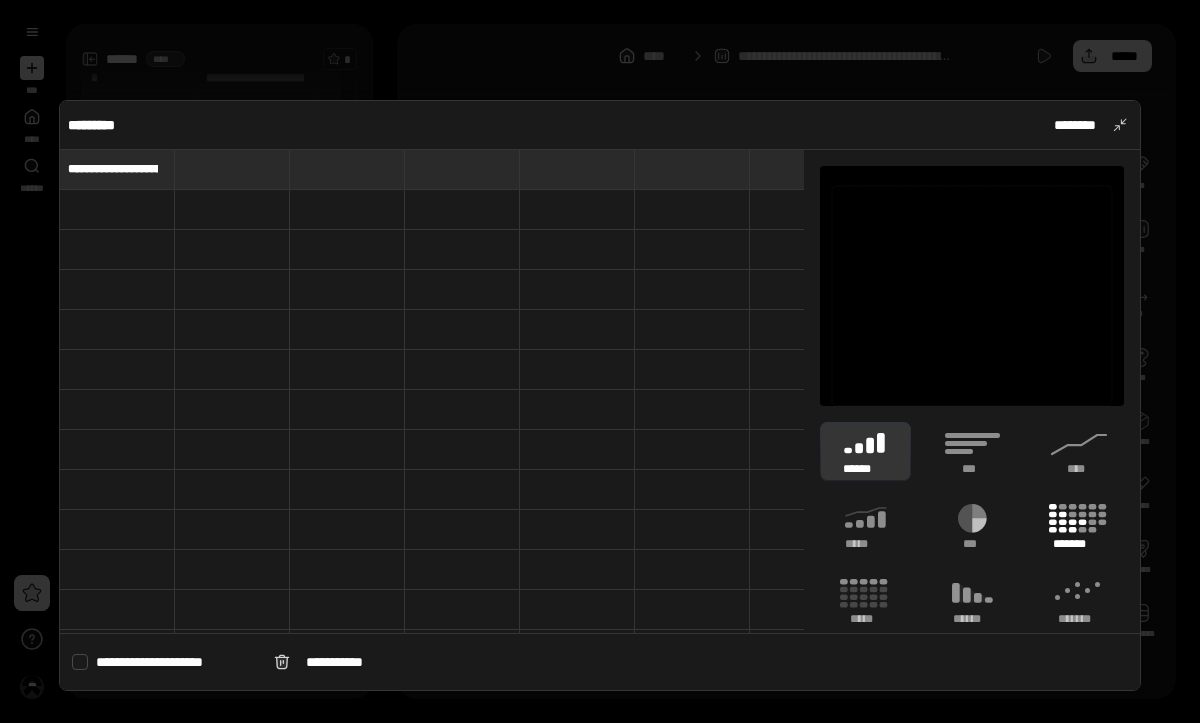click 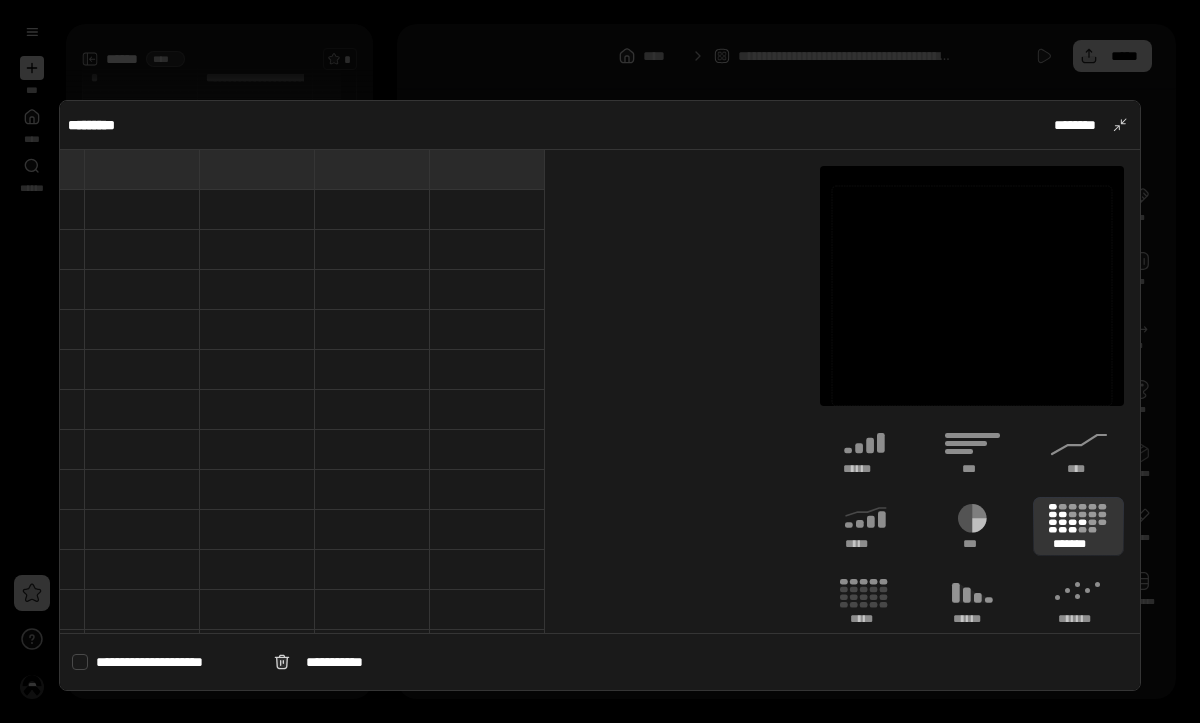 scroll, scrollTop: 0, scrollLeft: 0, axis: both 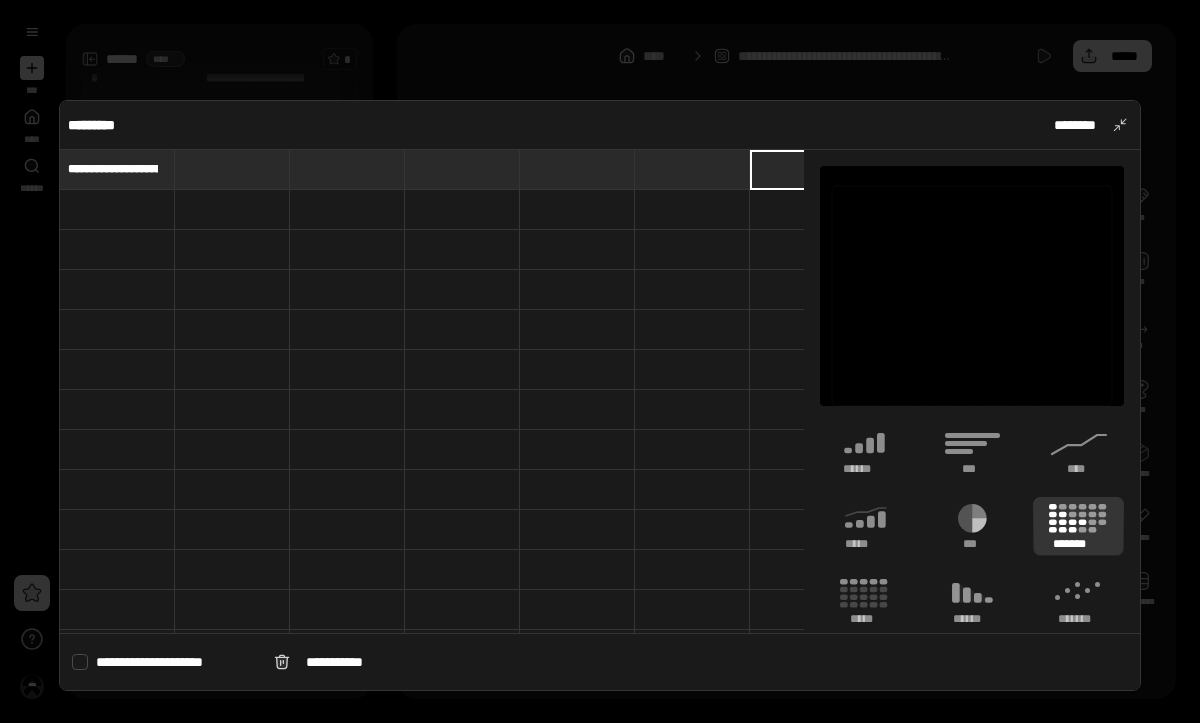 click on "**********" at bounding box center [117, 170] 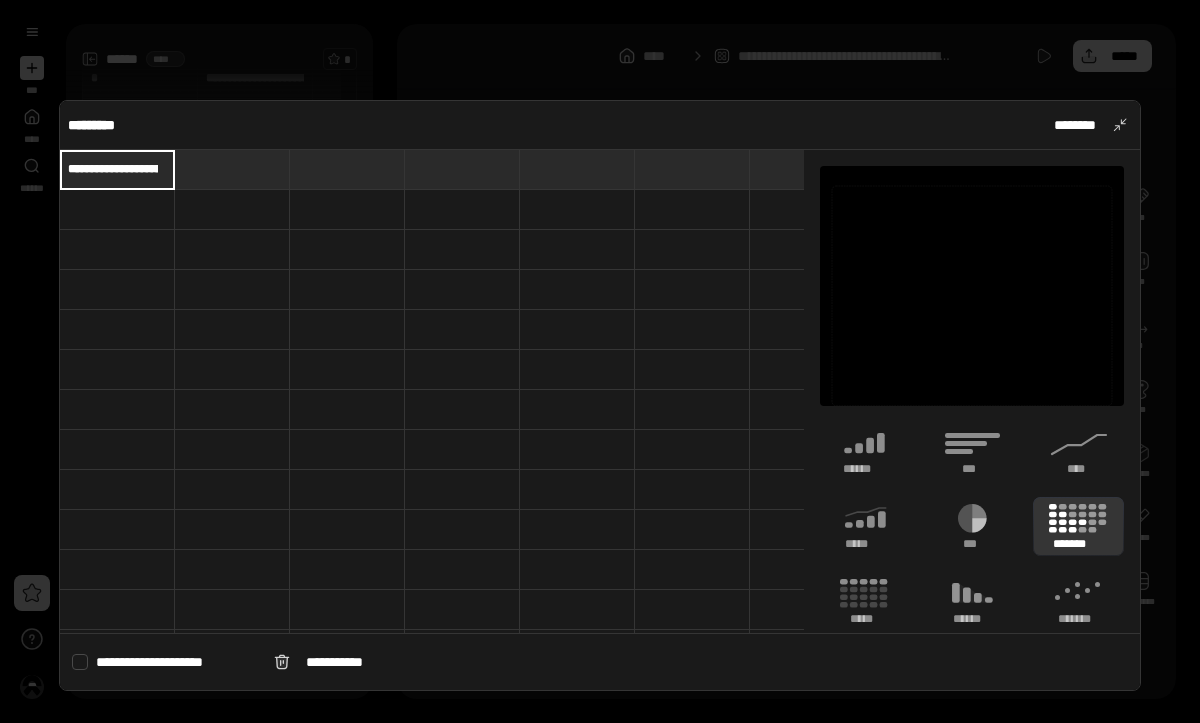 scroll, scrollTop: 0, scrollLeft: 194, axis: horizontal 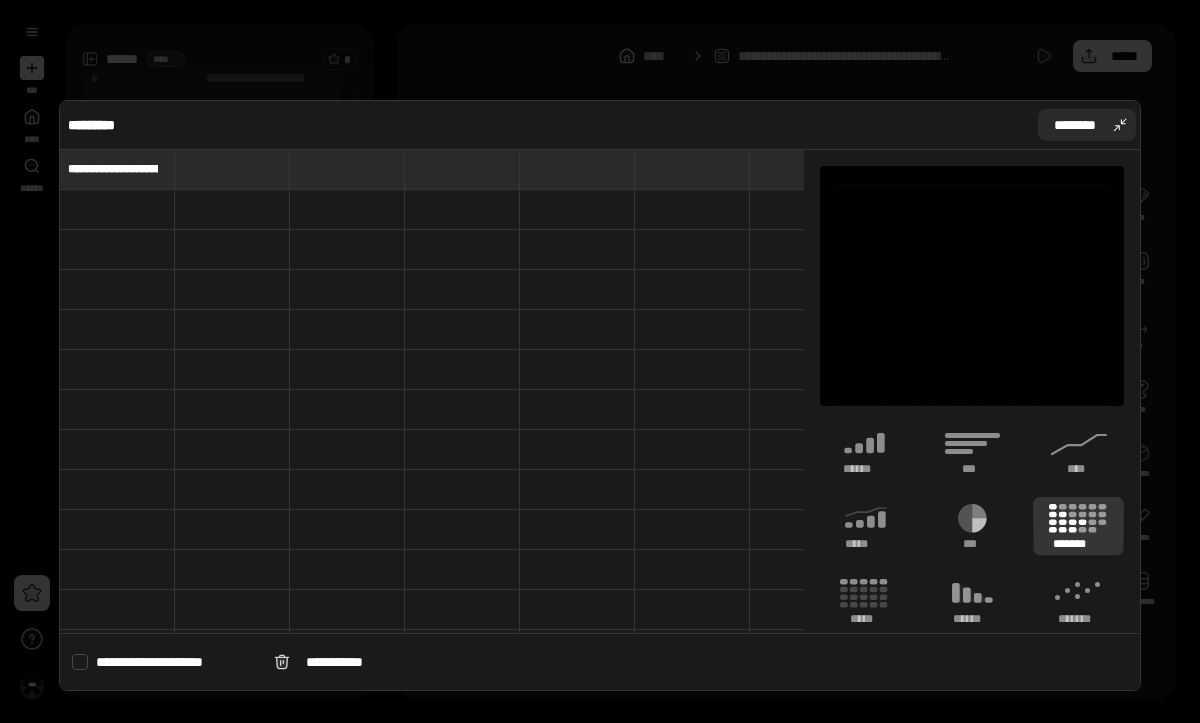 click on "********" at bounding box center (1075, 125) 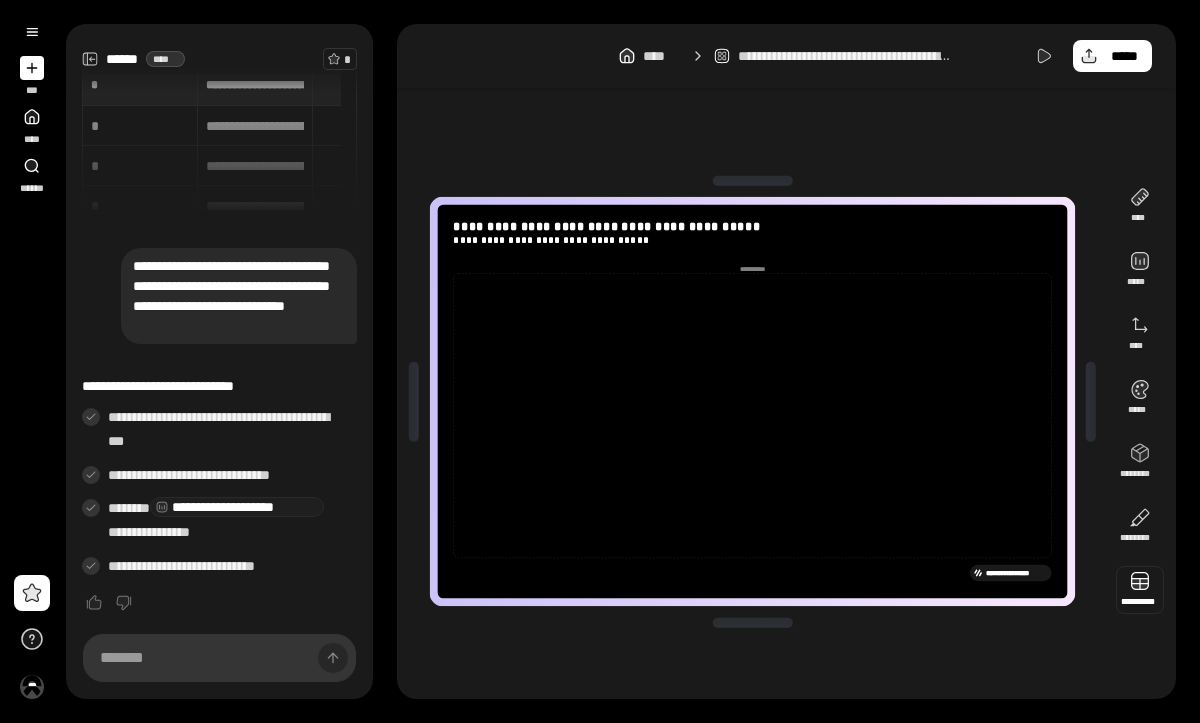 scroll, scrollTop: 0, scrollLeft: 0, axis: both 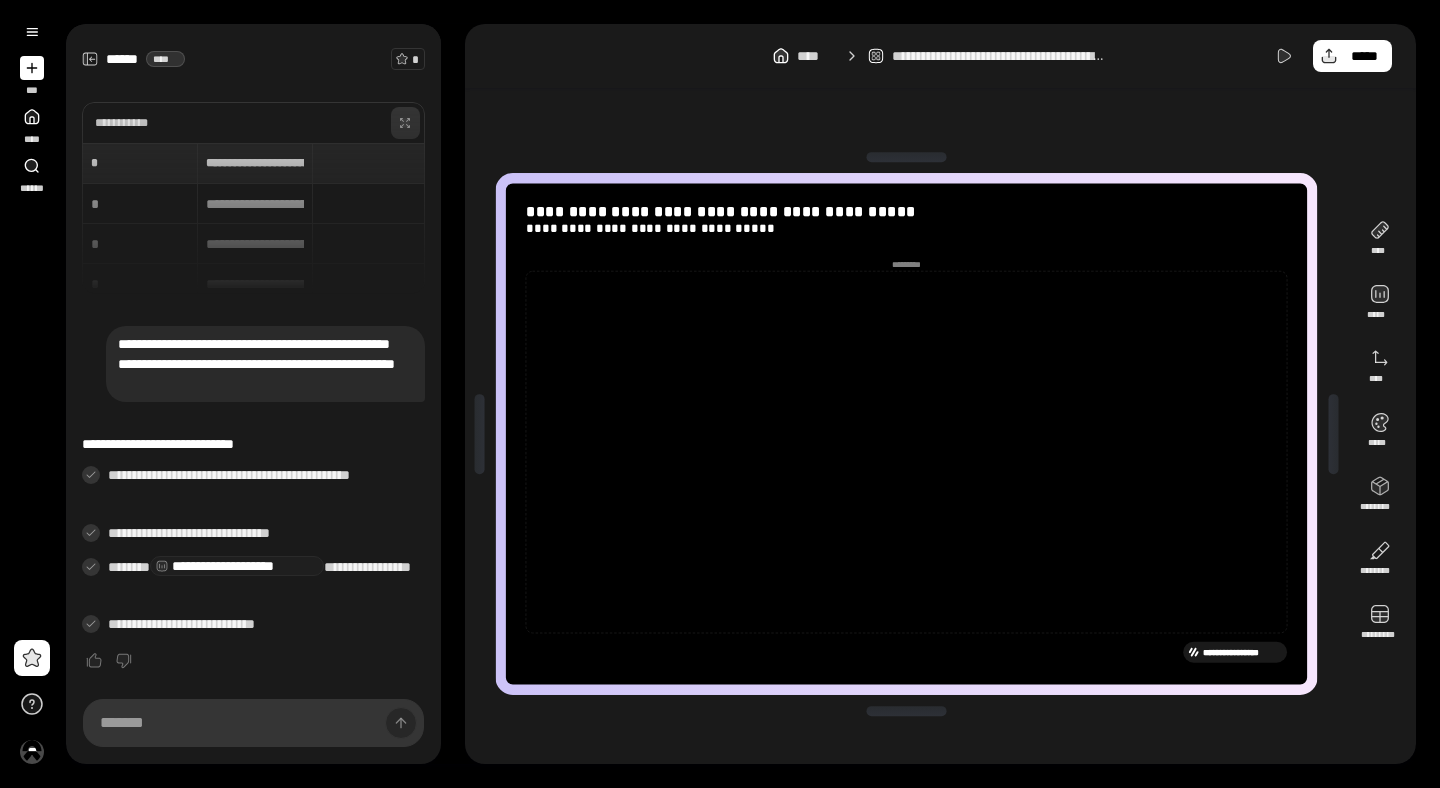 click at bounding box center [405, 123] 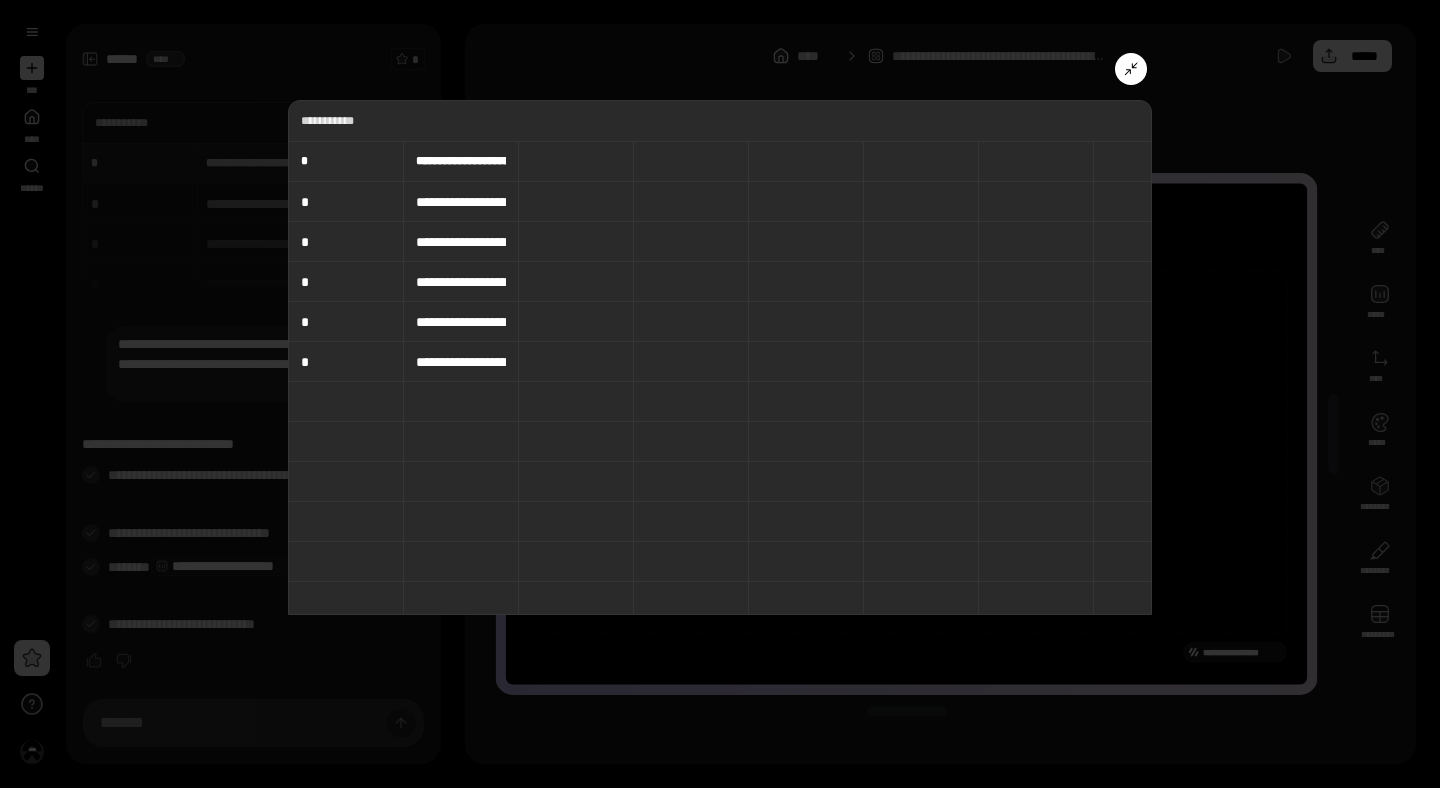 click at bounding box center [576, 161] 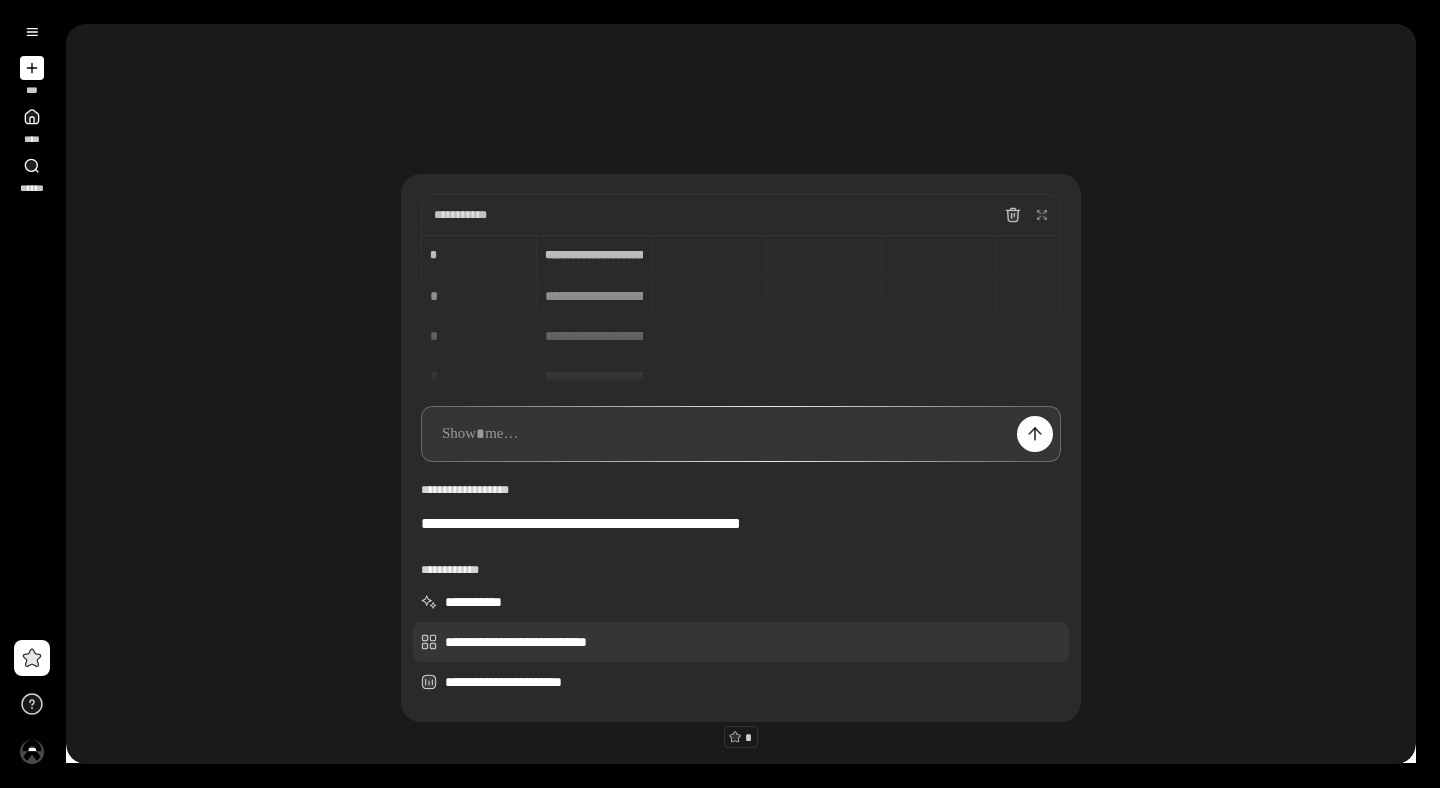 click on "**********" at bounding box center [741, 642] 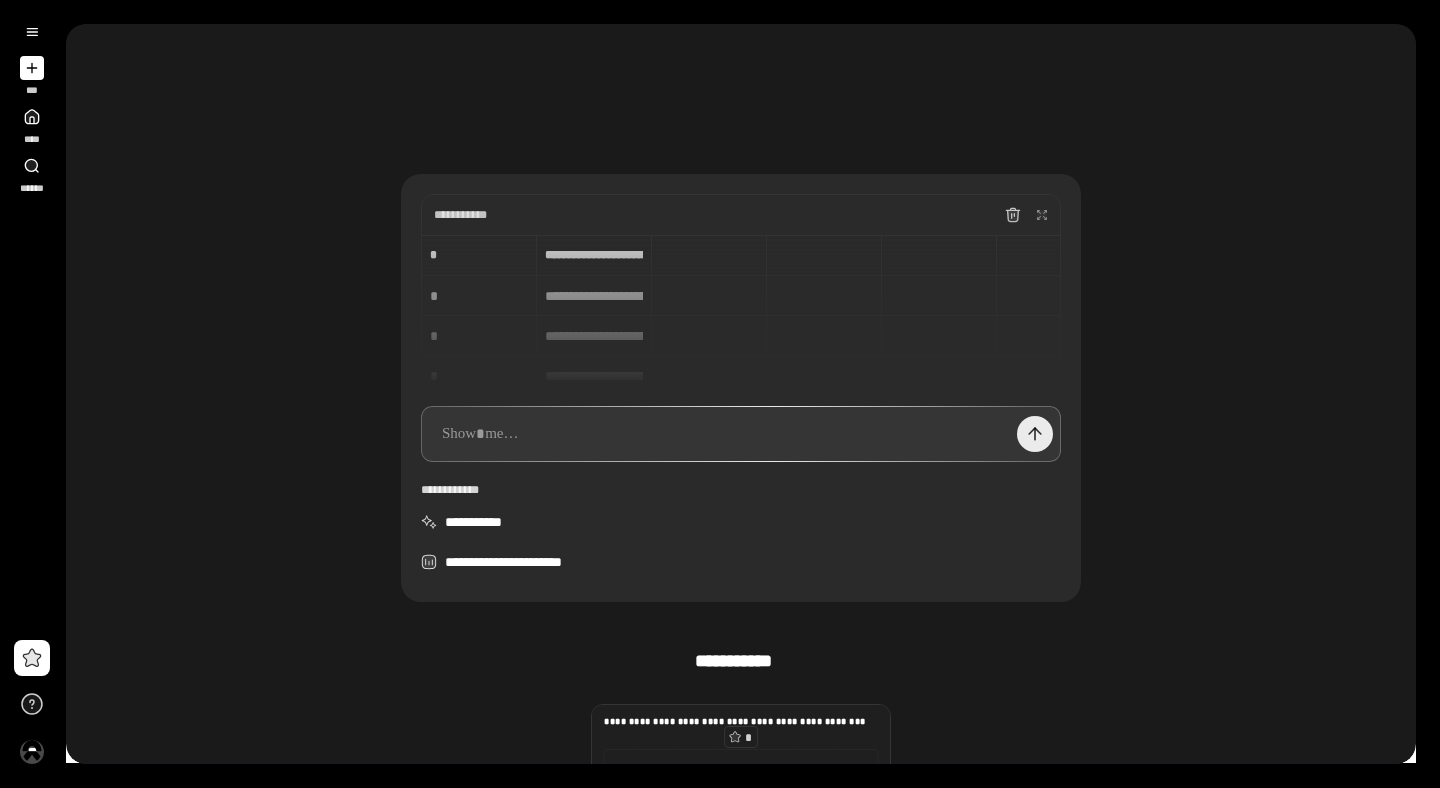 click at bounding box center [1035, 434] 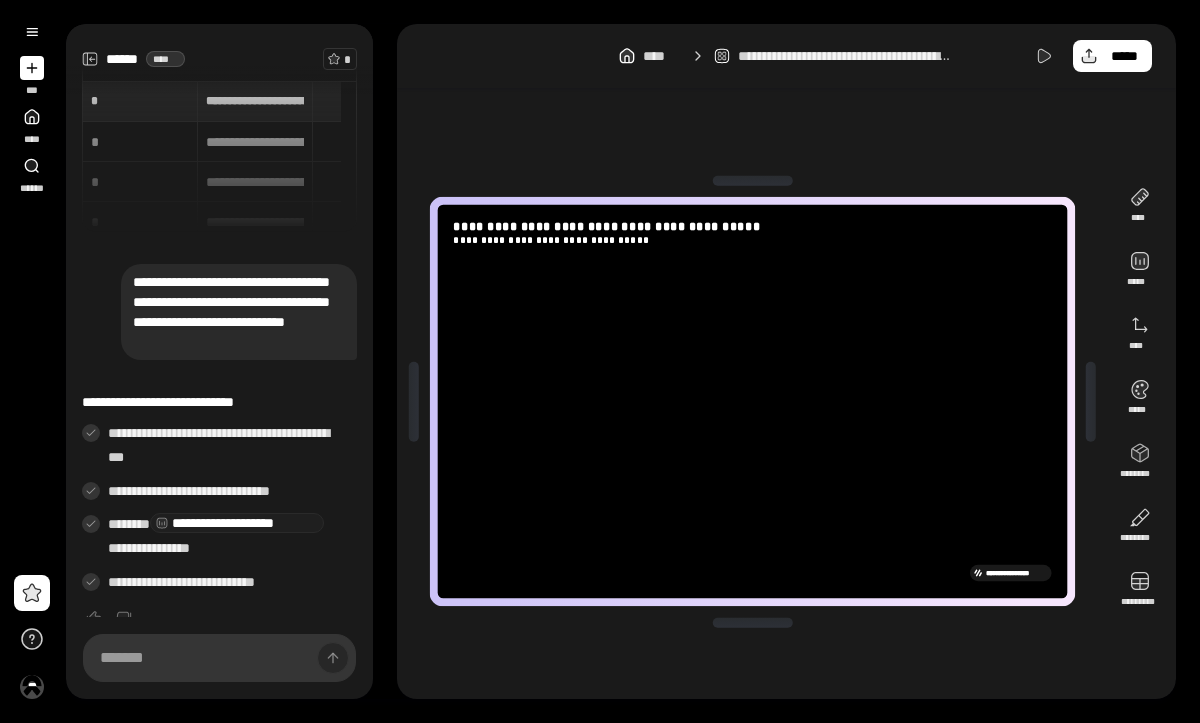 scroll, scrollTop: 23, scrollLeft: 0, axis: vertical 